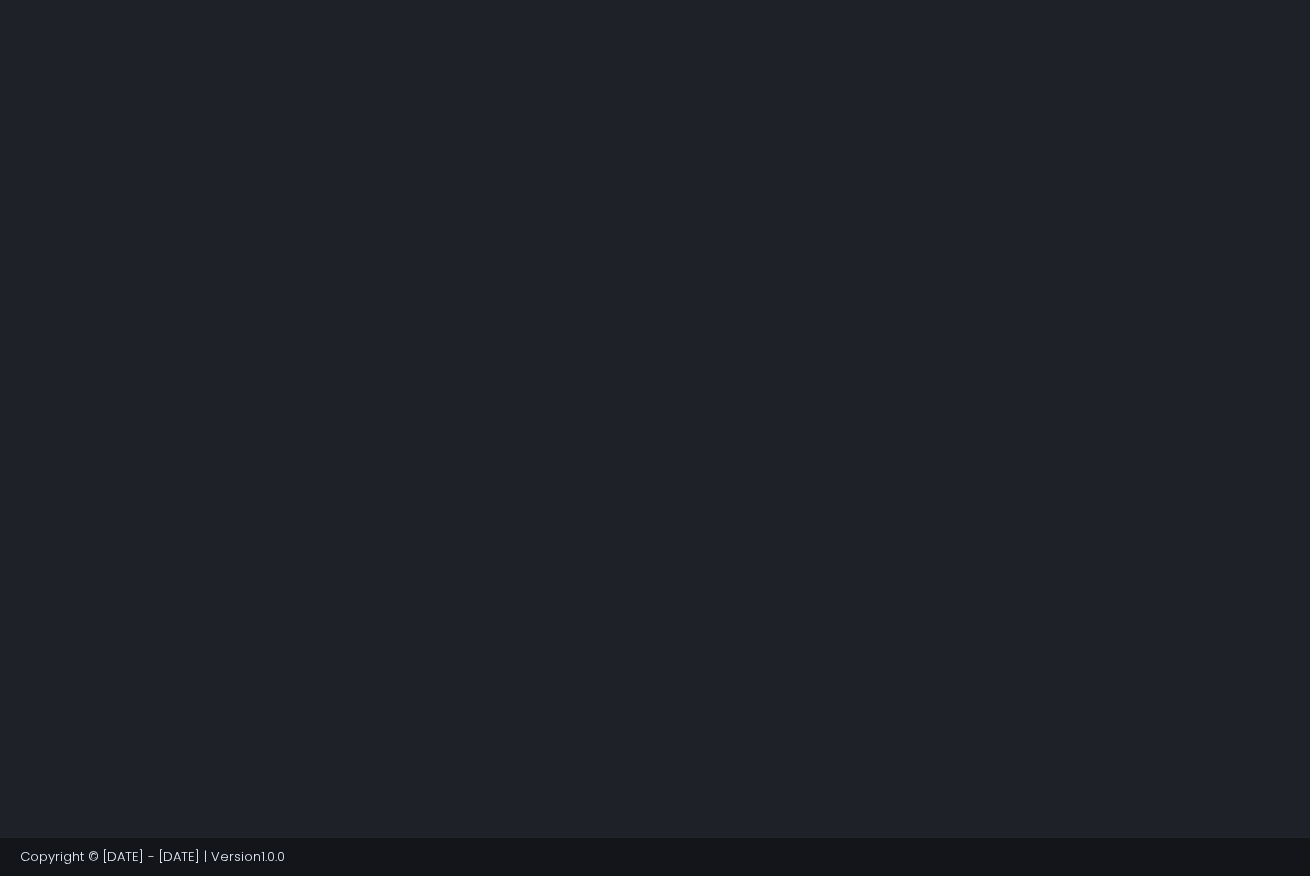 scroll, scrollTop: 0, scrollLeft: 0, axis: both 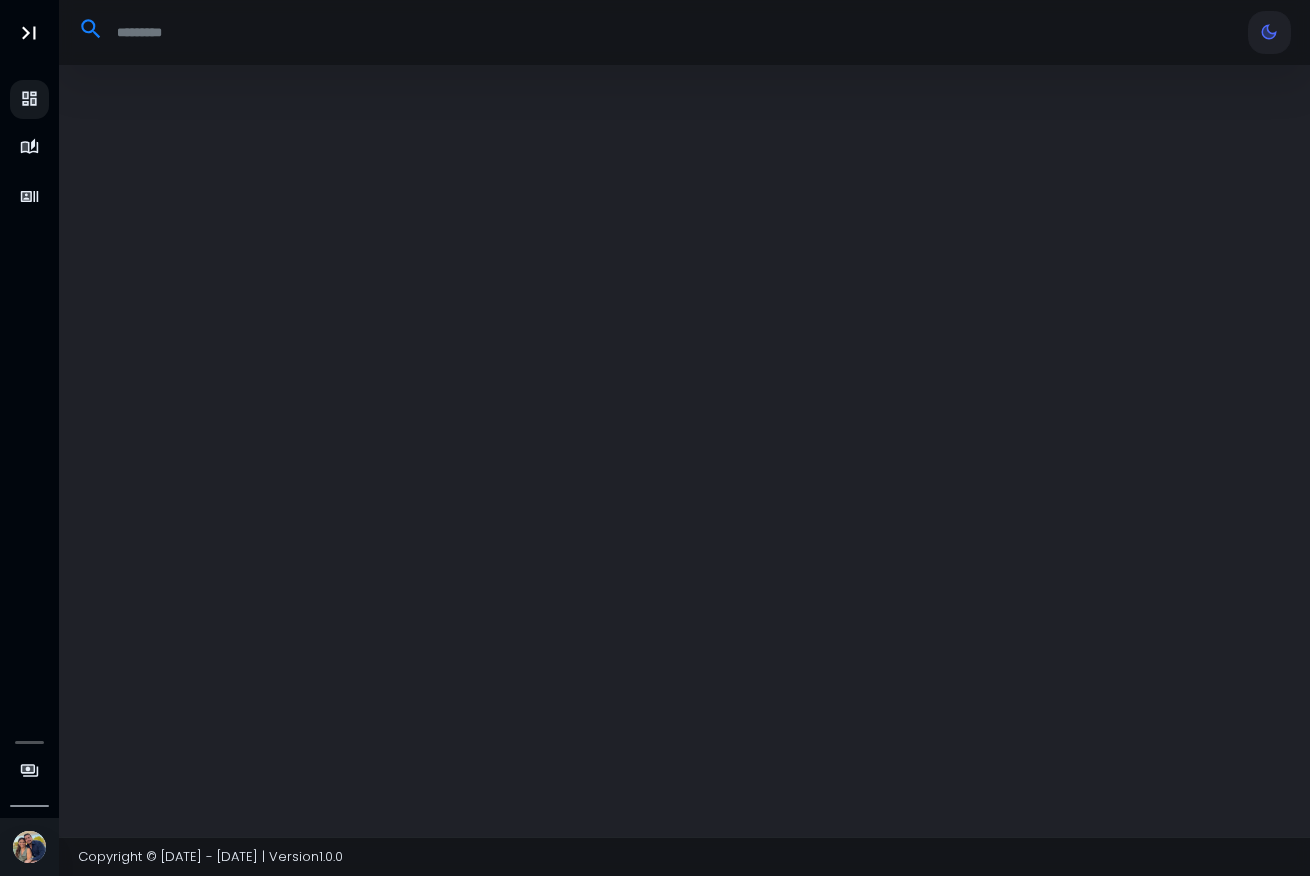 select on "**" 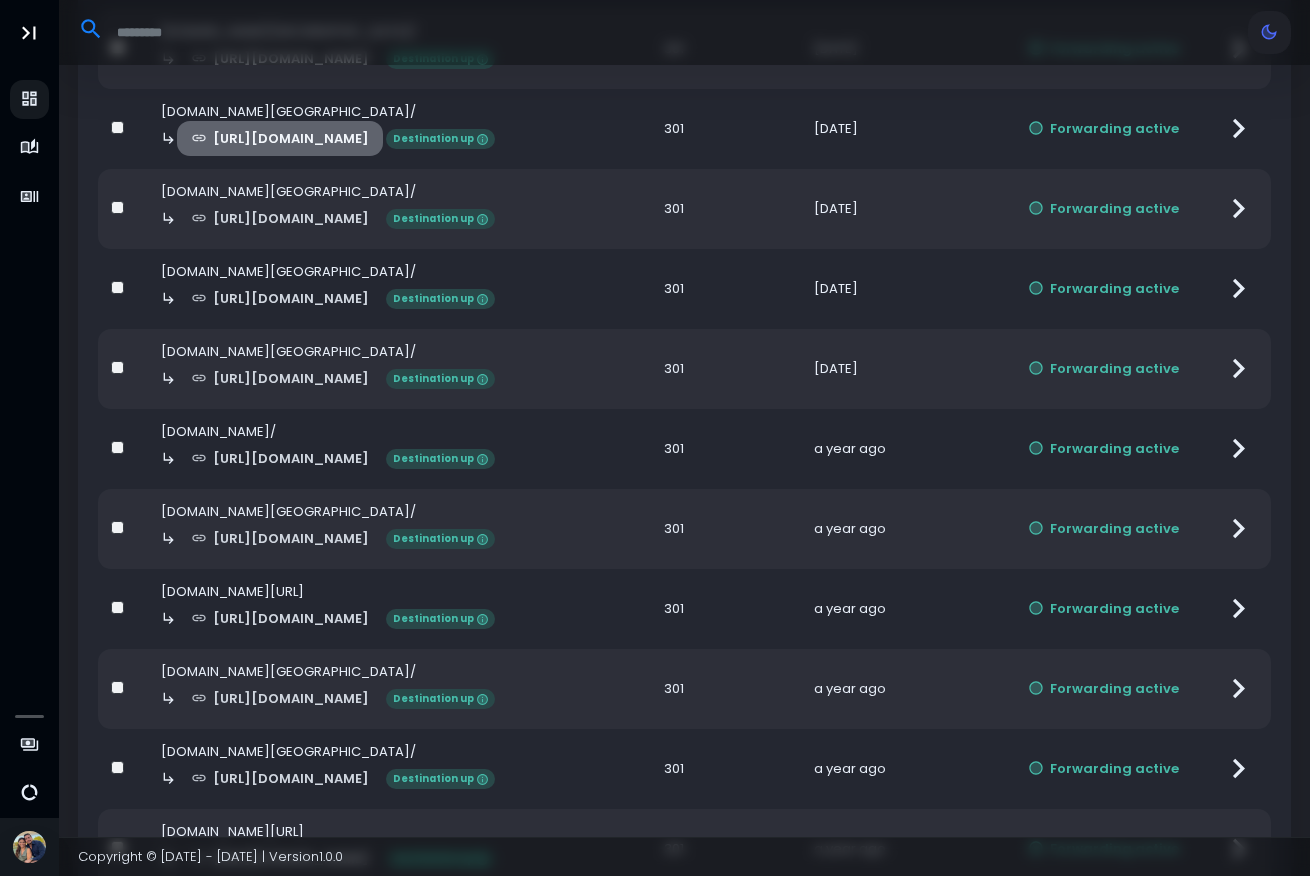 scroll, scrollTop: 458, scrollLeft: 0, axis: vertical 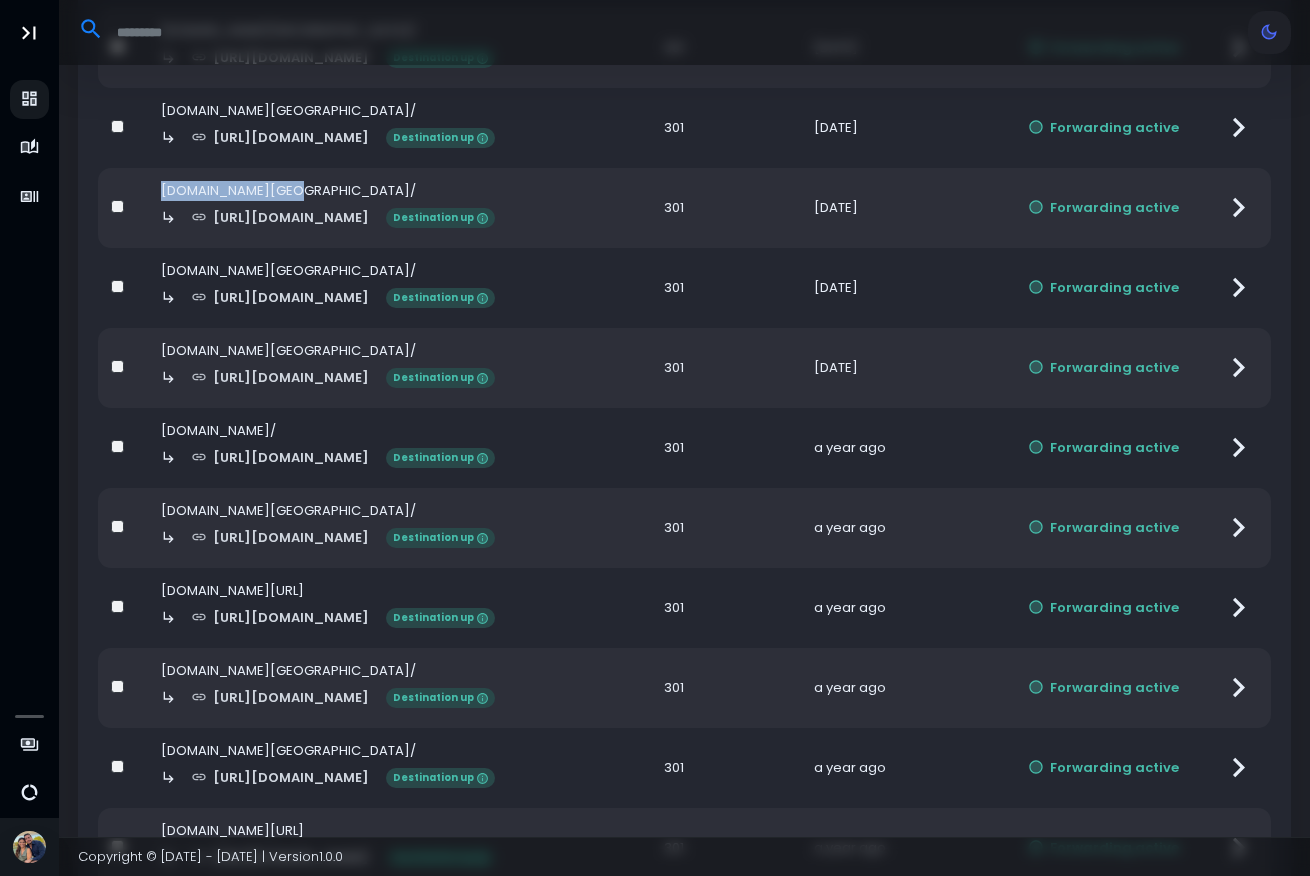 drag, startPoint x: 290, startPoint y: 228, endPoint x: 151, endPoint y: 230, distance: 139.01439 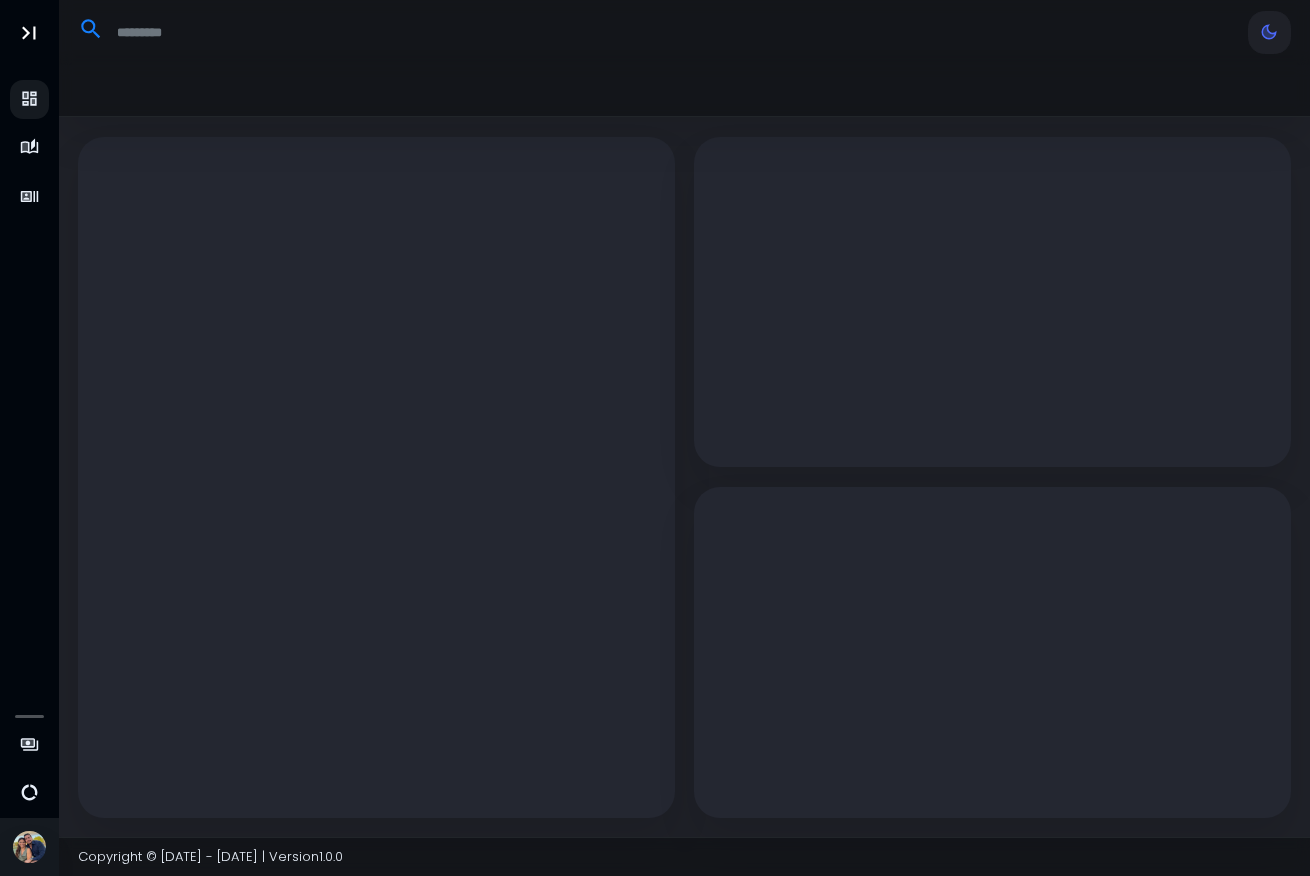 scroll, scrollTop: 0, scrollLeft: 0, axis: both 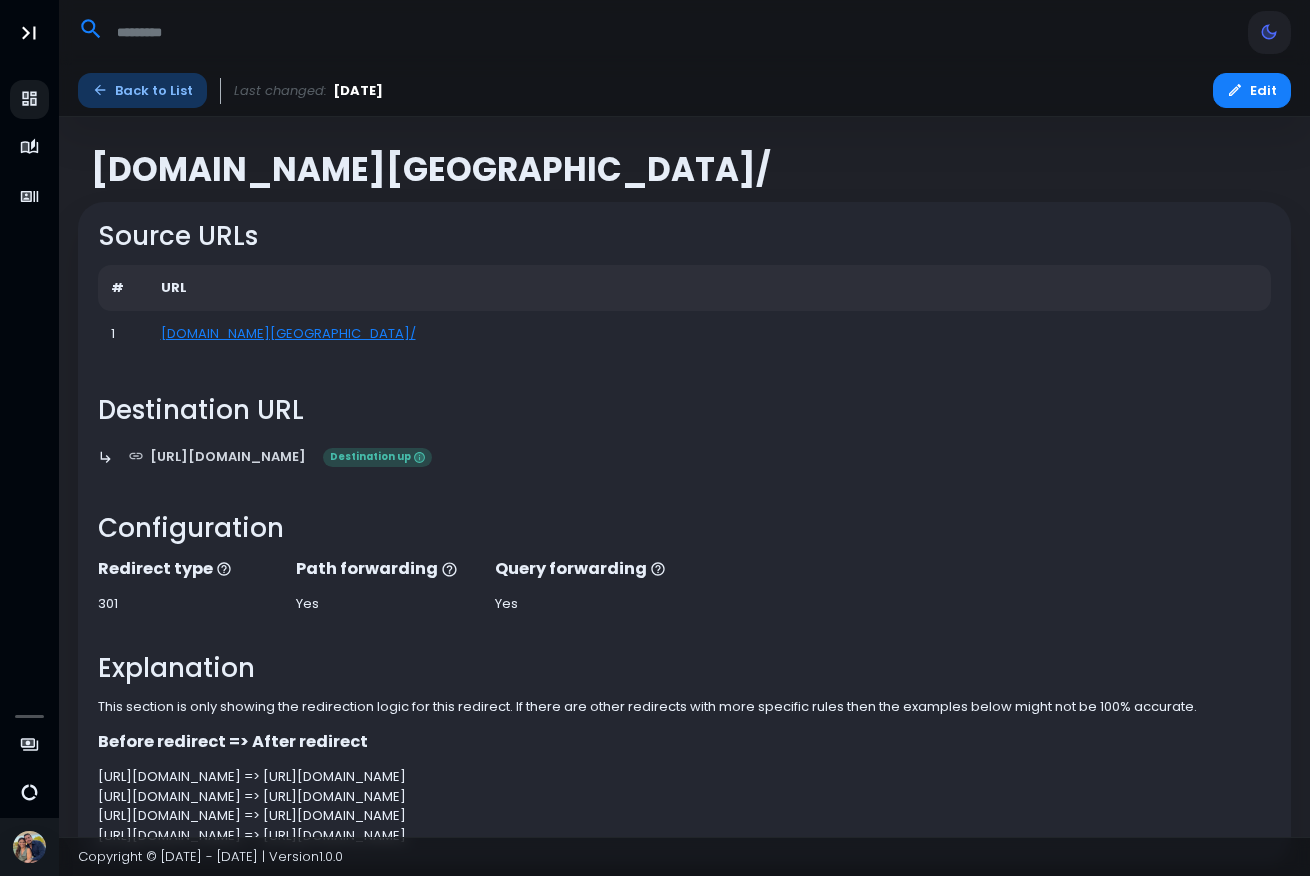 click on "Back to List" at bounding box center (142, 90) 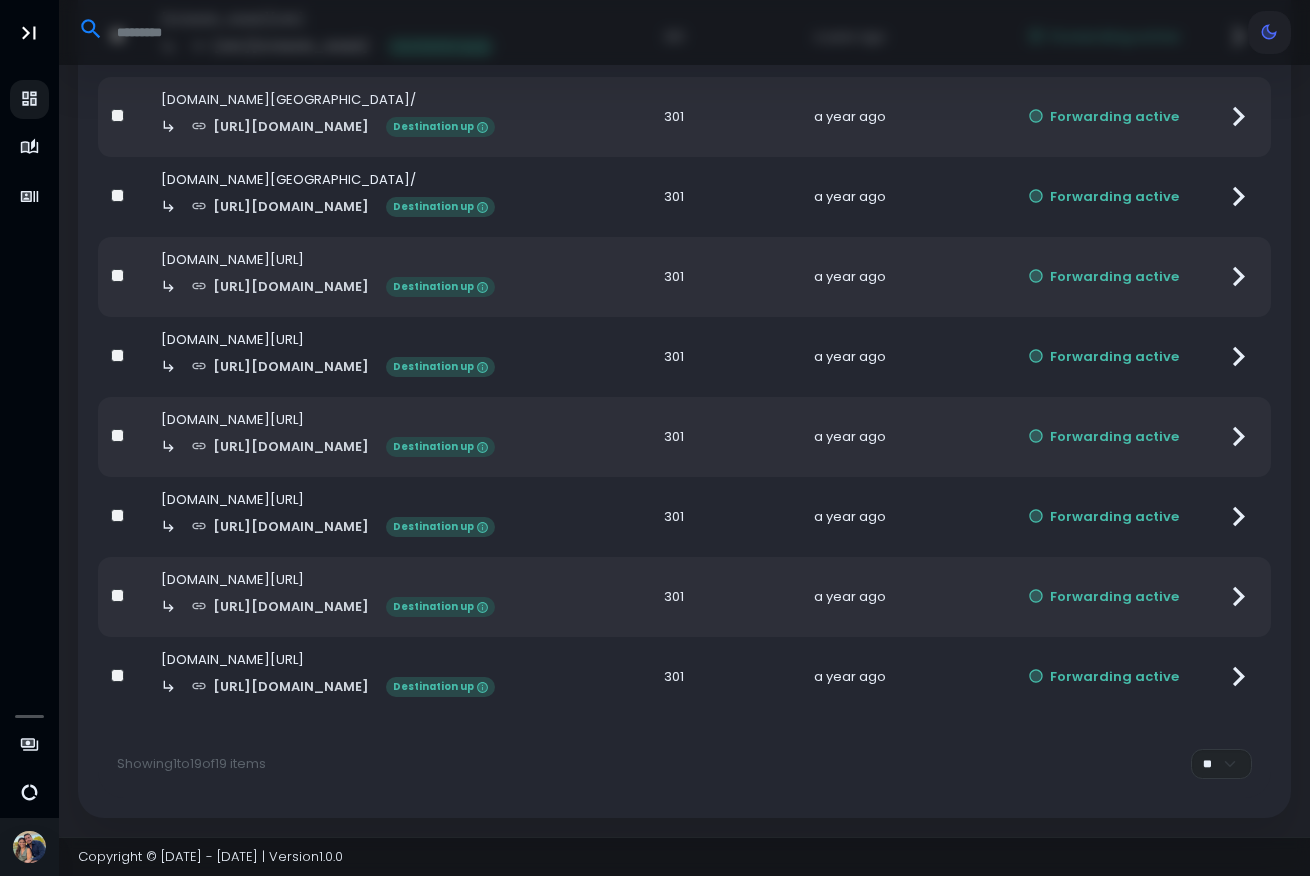 scroll, scrollTop: 1114, scrollLeft: 0, axis: vertical 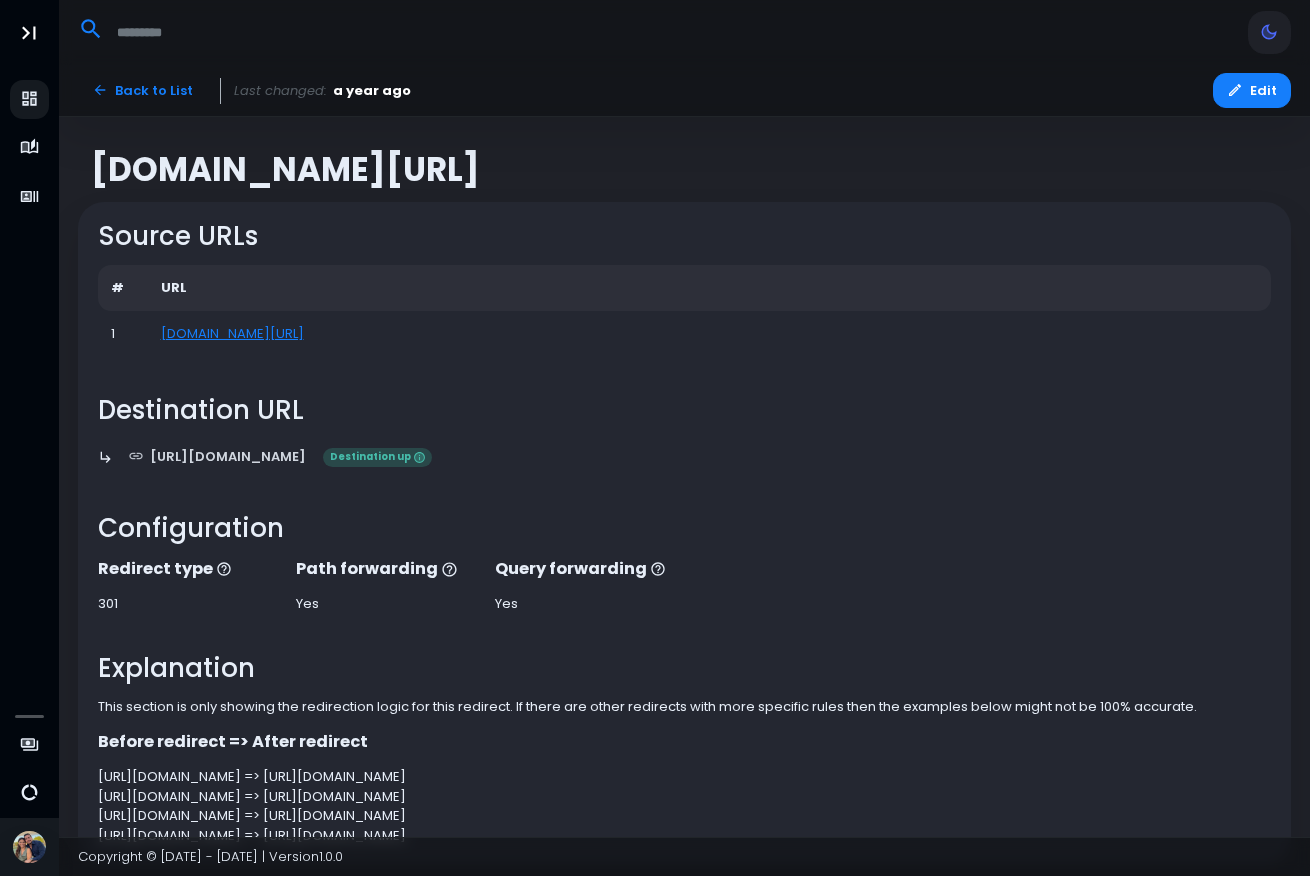 drag, startPoint x: 505, startPoint y: 164, endPoint x: 92, endPoint y: 176, distance: 413.1743 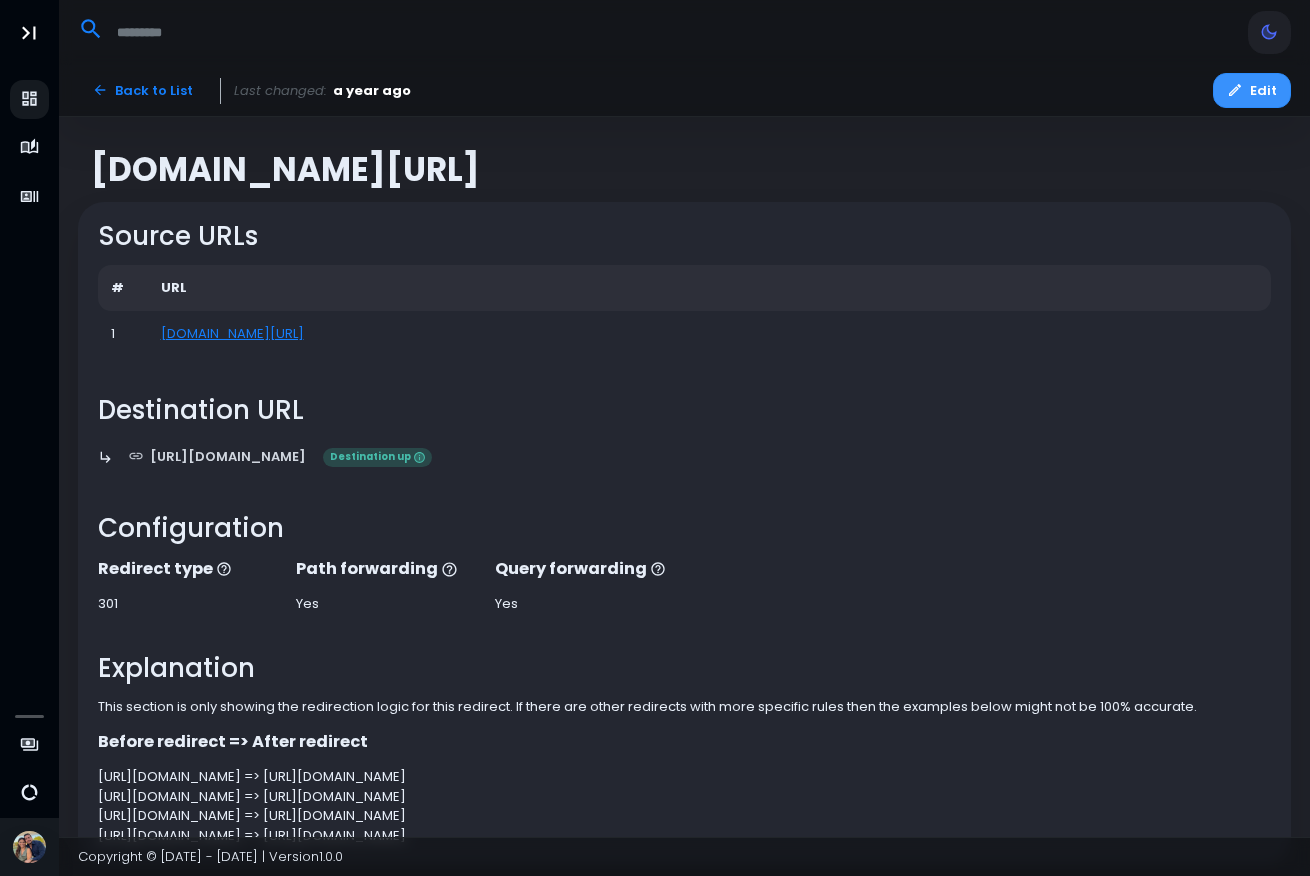 click 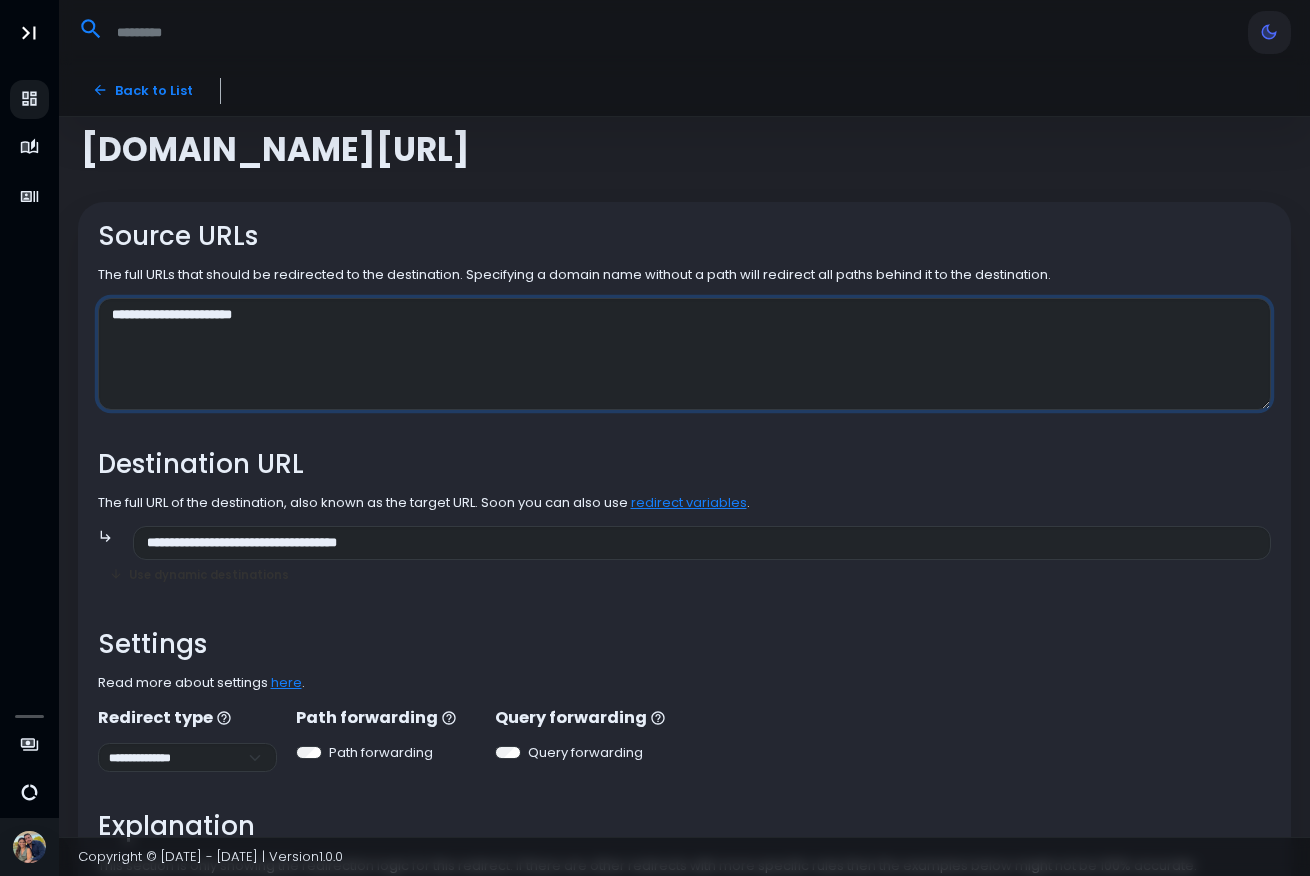 click on "**********" at bounding box center (685, 354) 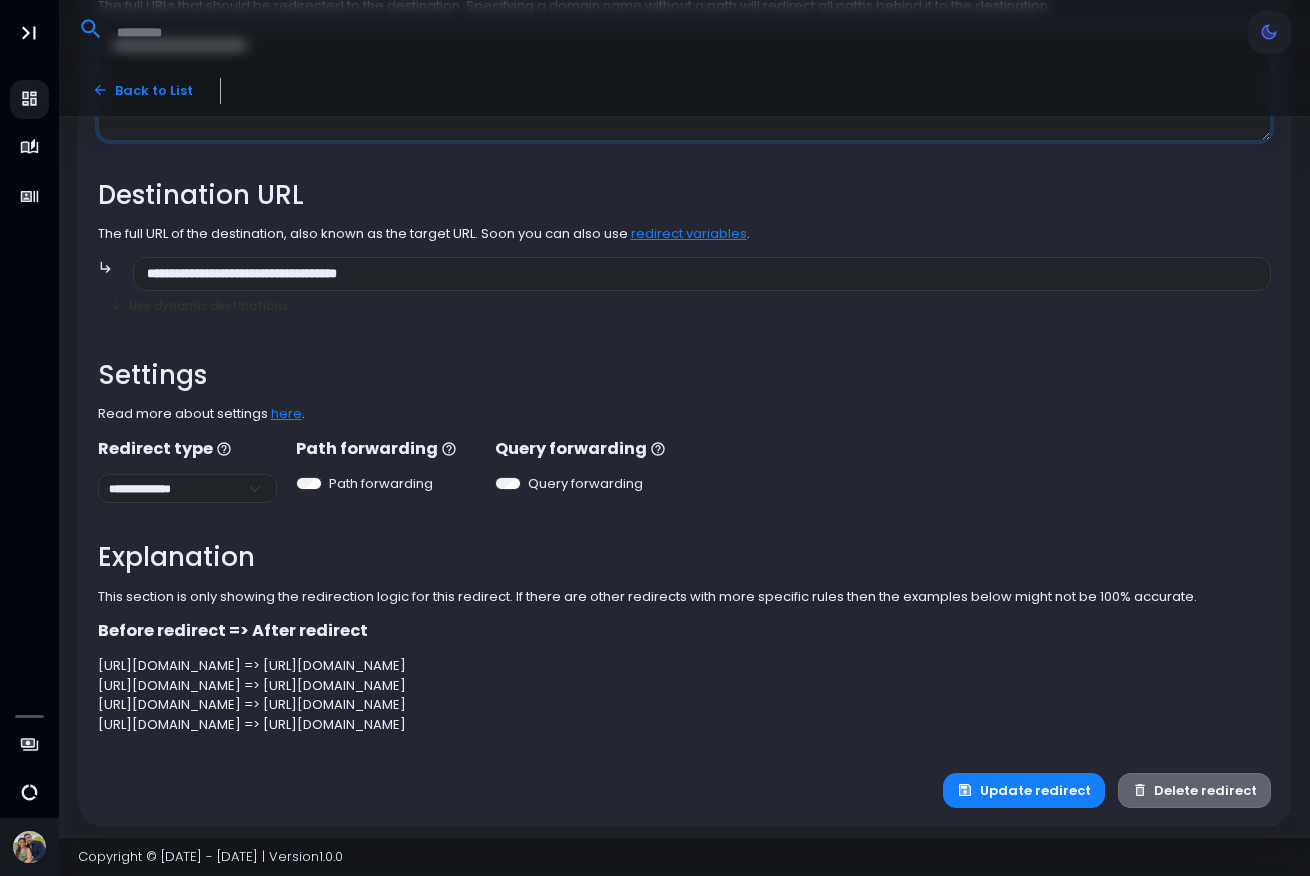 scroll, scrollTop: 279, scrollLeft: 0, axis: vertical 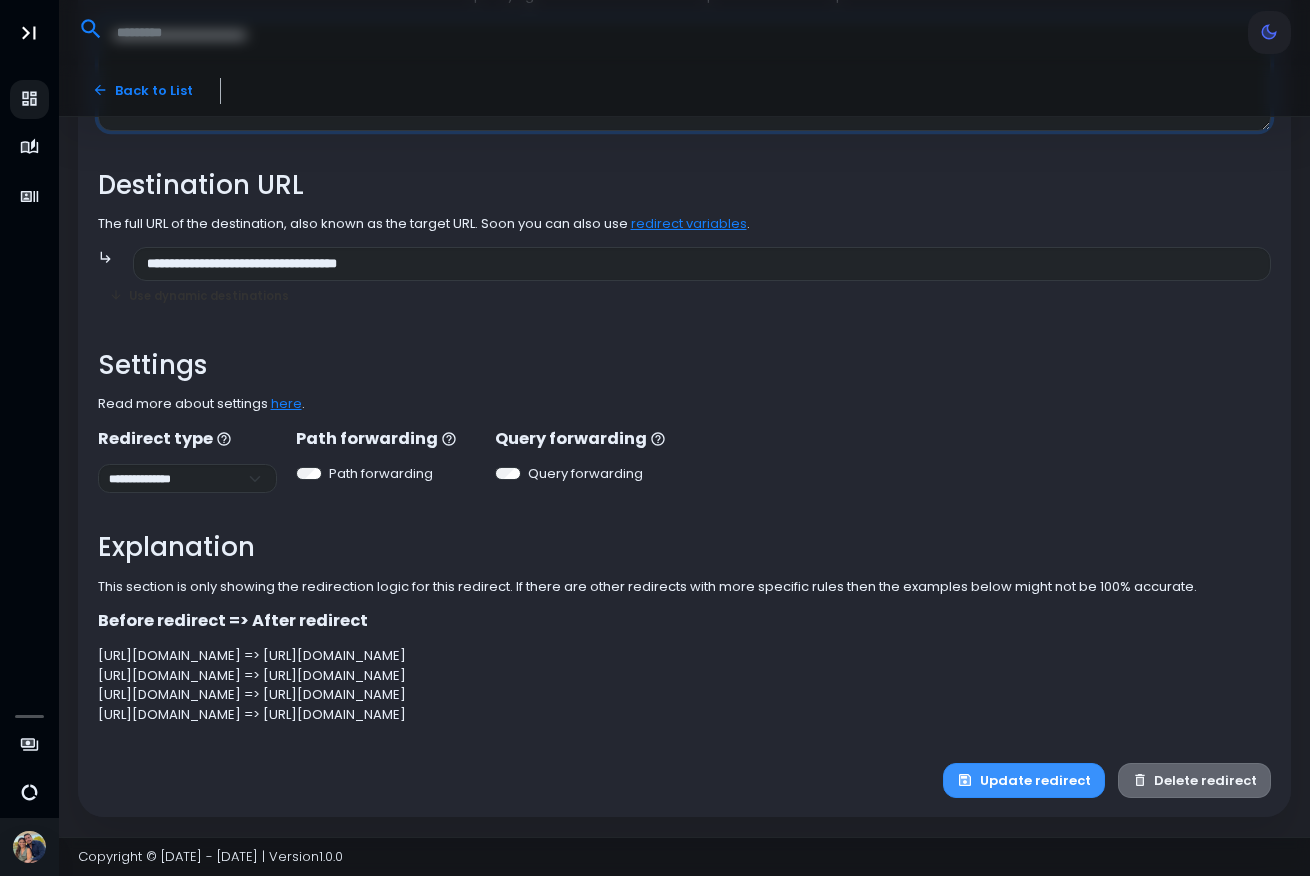 type on "**********" 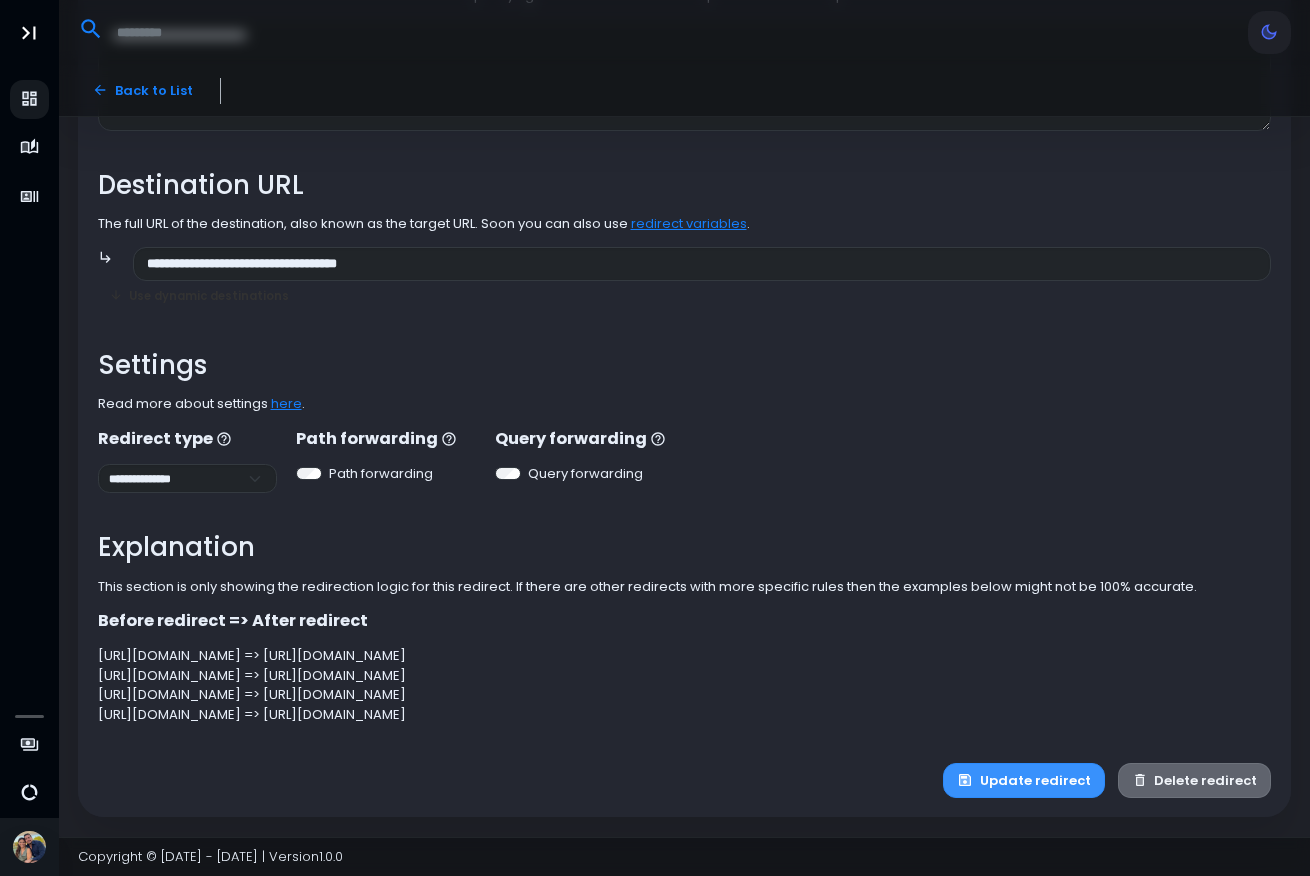 click on "Update redirect" at bounding box center [1024, 780] 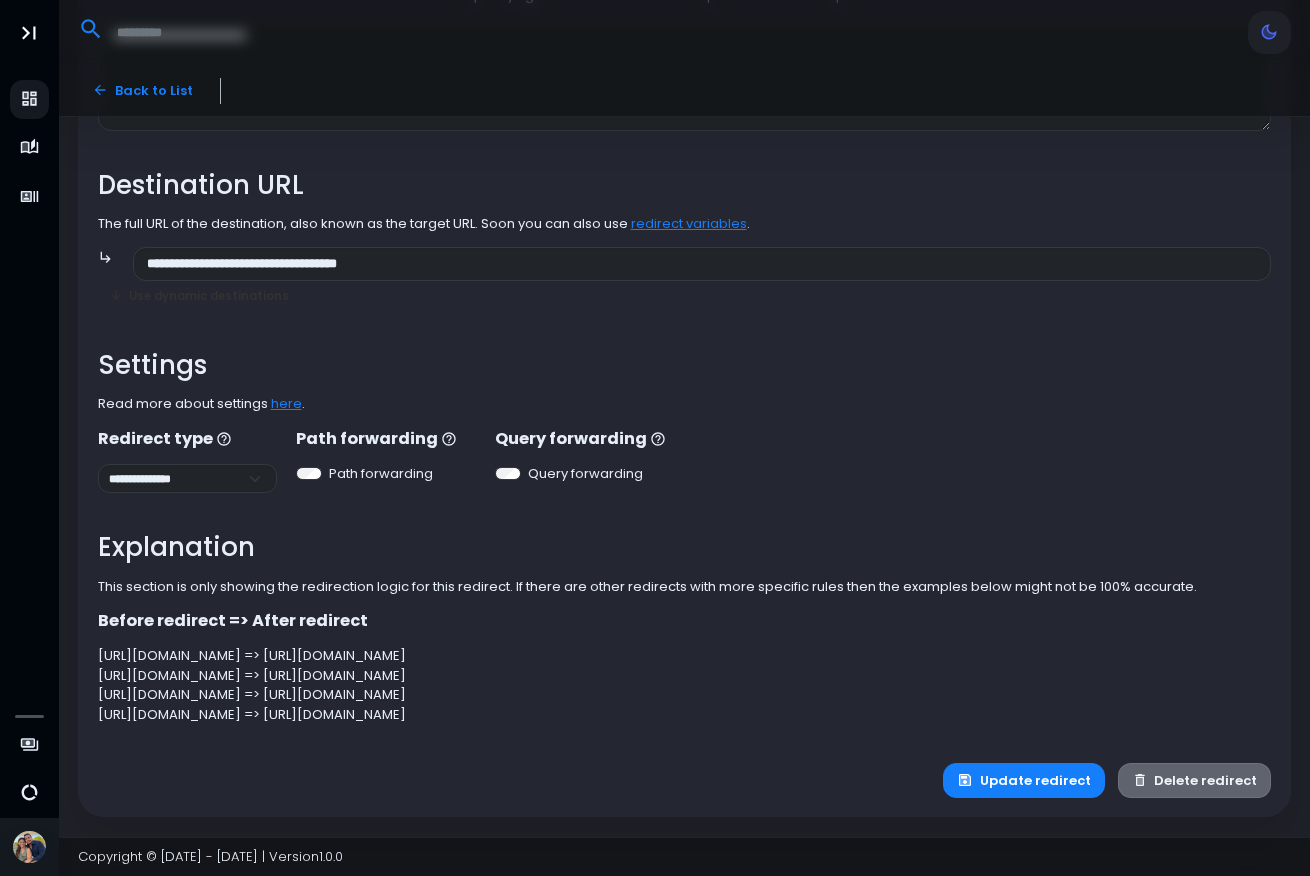 scroll, scrollTop: 0, scrollLeft: 0, axis: both 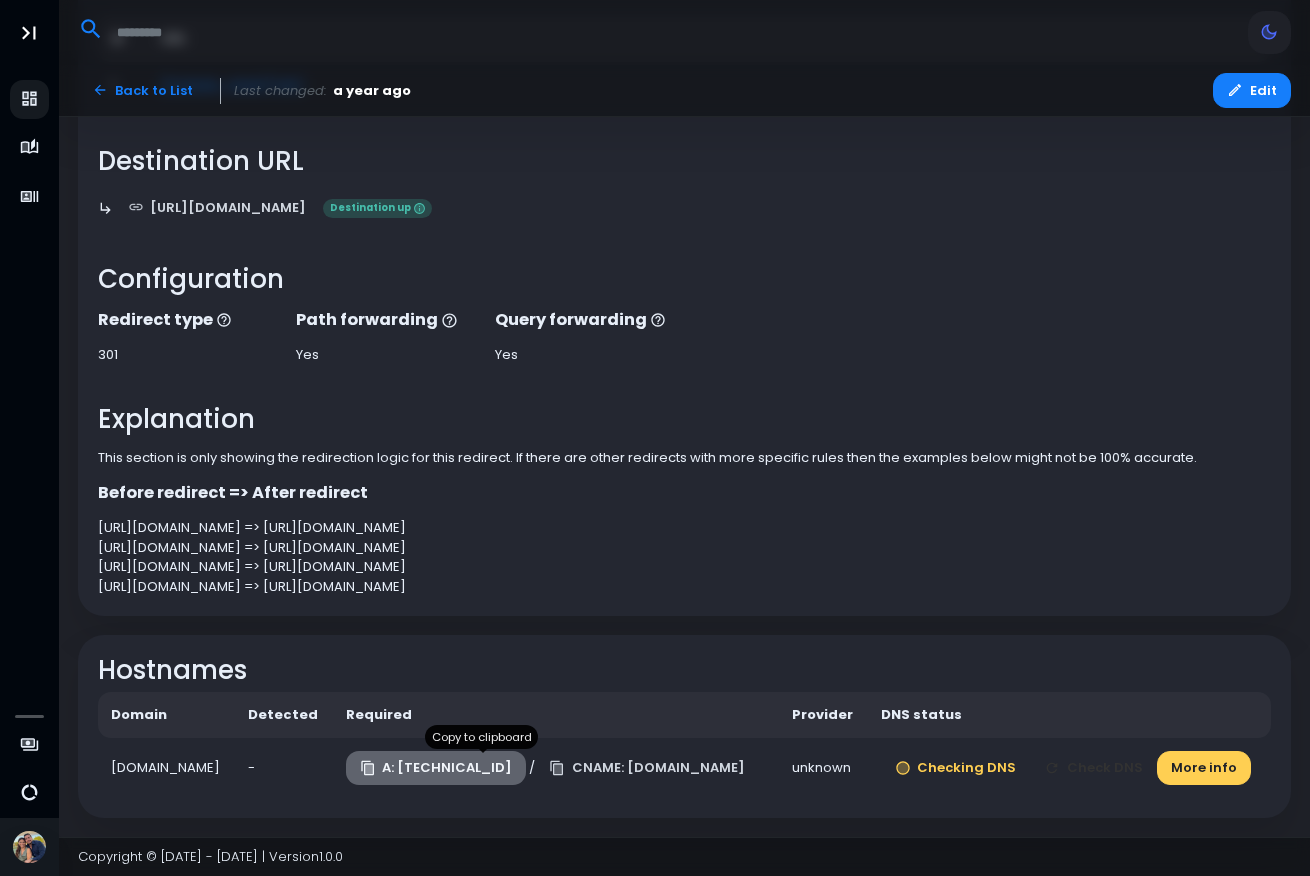 click on "A: [TECHNICAL_ID]" at bounding box center (436, 768) 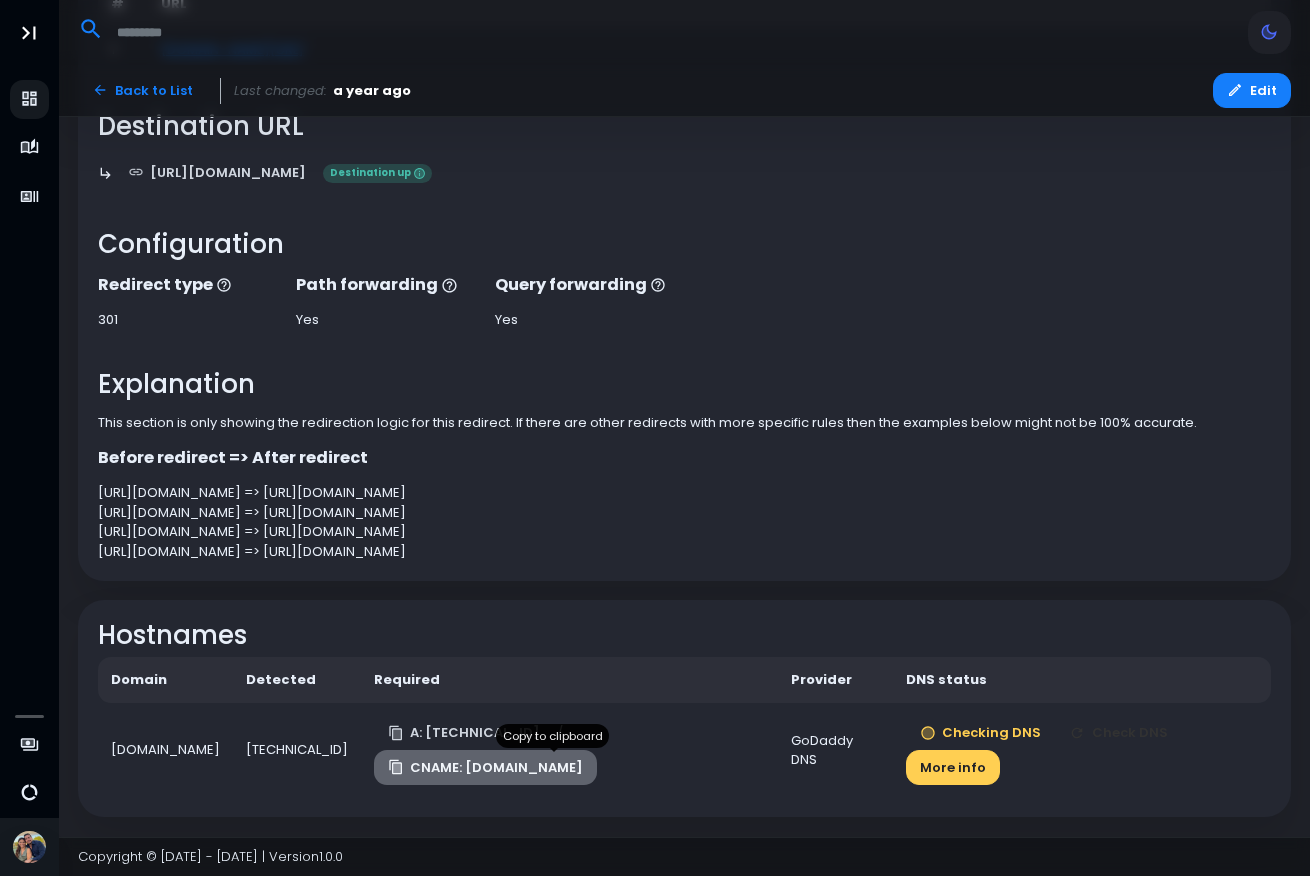 click on "CNAME: [DOMAIN_NAME]" at bounding box center [486, 767] 